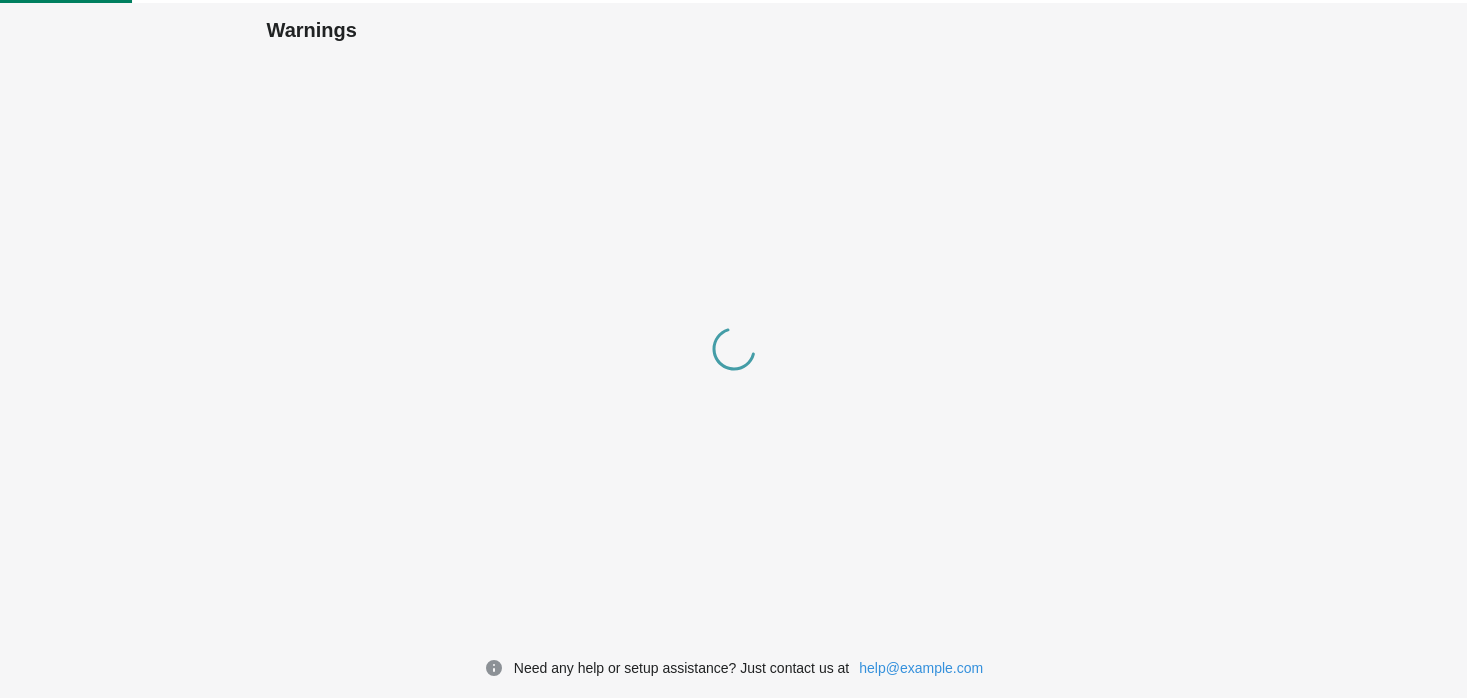 scroll, scrollTop: 0, scrollLeft: 0, axis: both 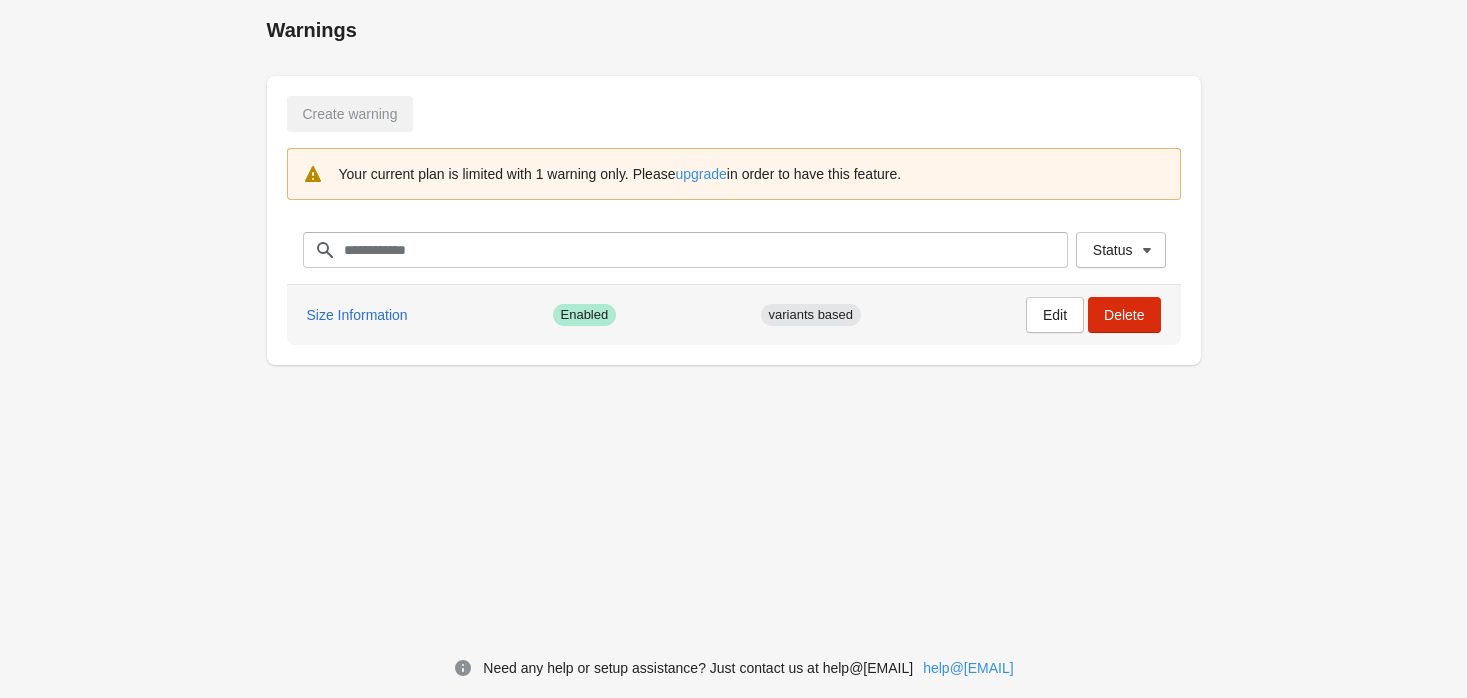 click on "Size Information" at bounding box center [422, 315] 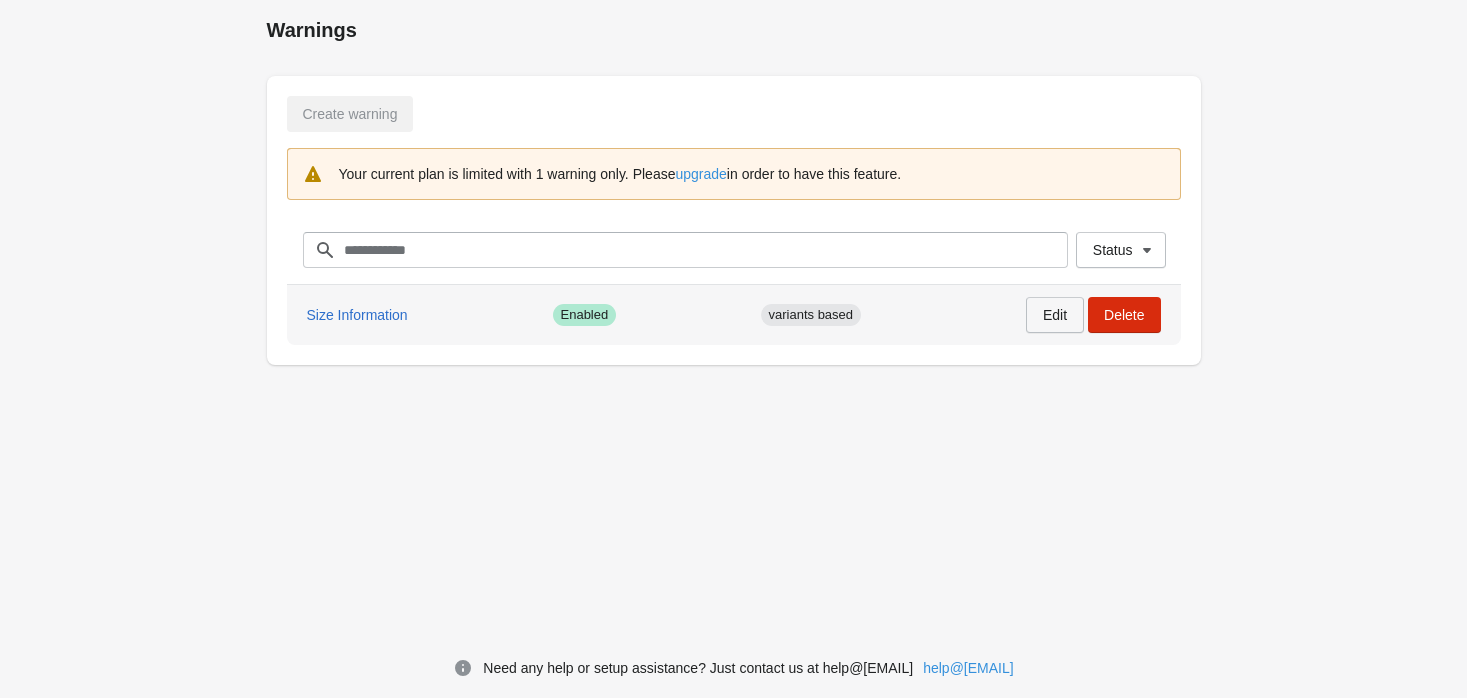 click on "Edit" at bounding box center [1055, 315] 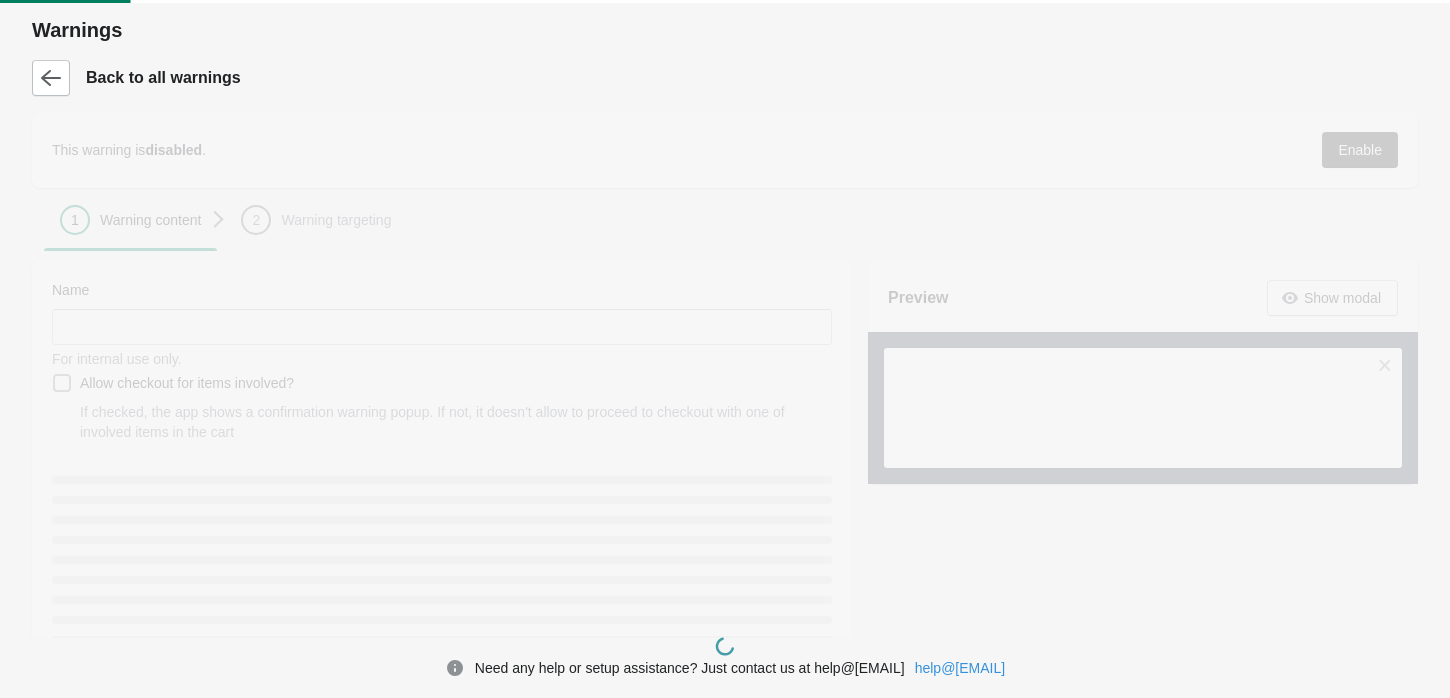 type on "**********" 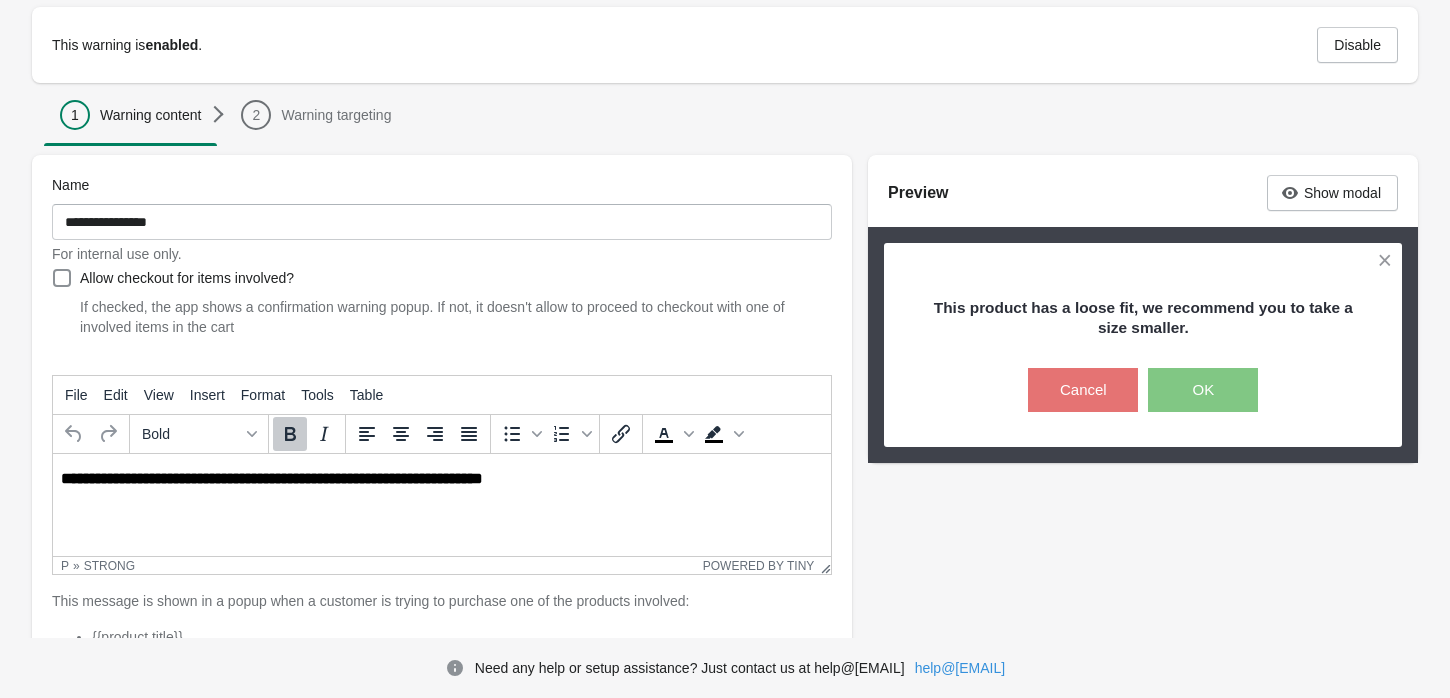 scroll, scrollTop: 222, scrollLeft: 0, axis: vertical 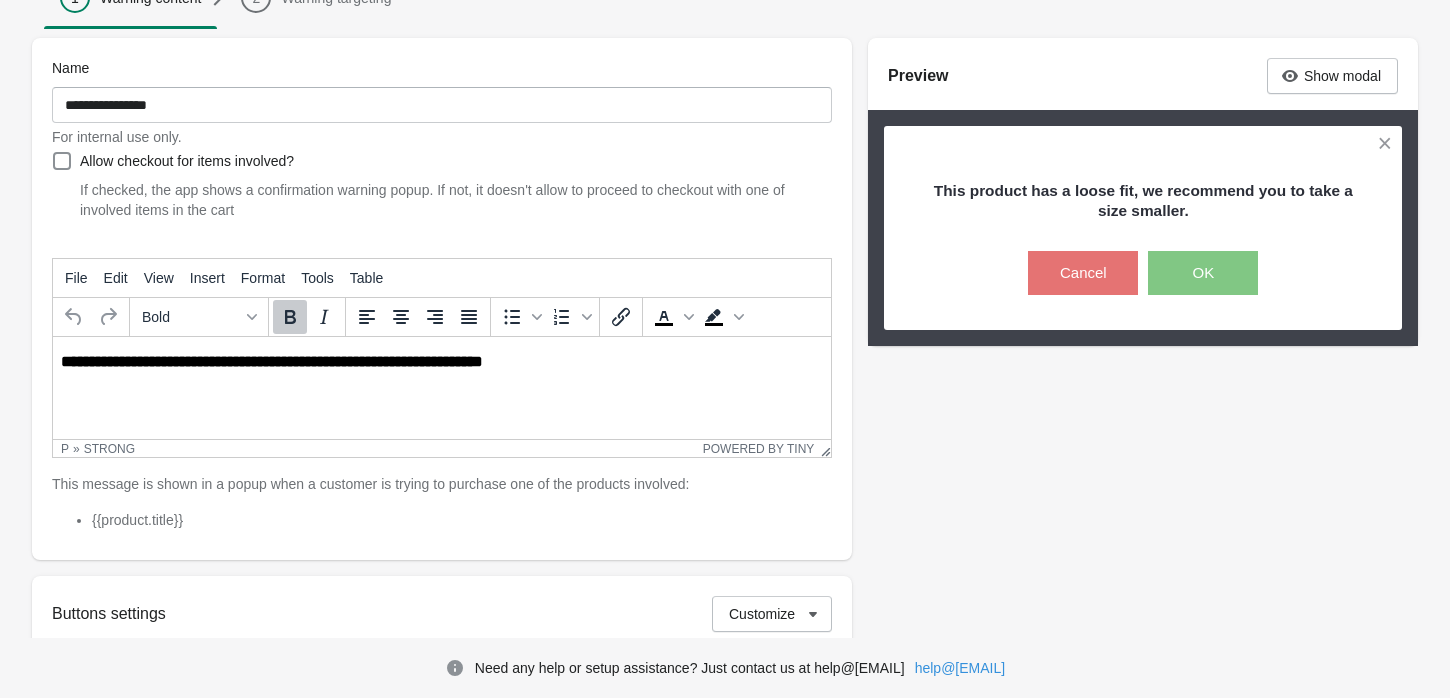 click on "**********" at bounding box center [272, 361] 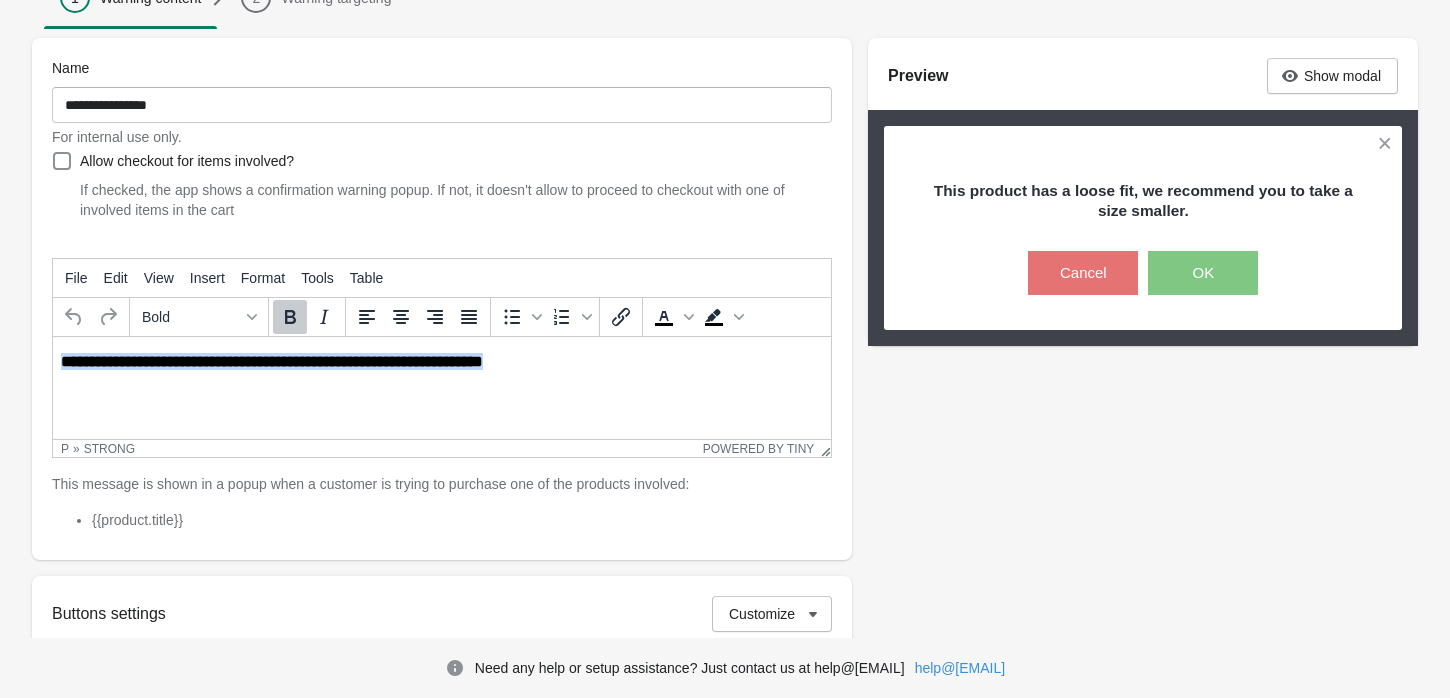 drag, startPoint x: 550, startPoint y: 365, endPoint x: 9, endPoint y: 355, distance: 541.0924 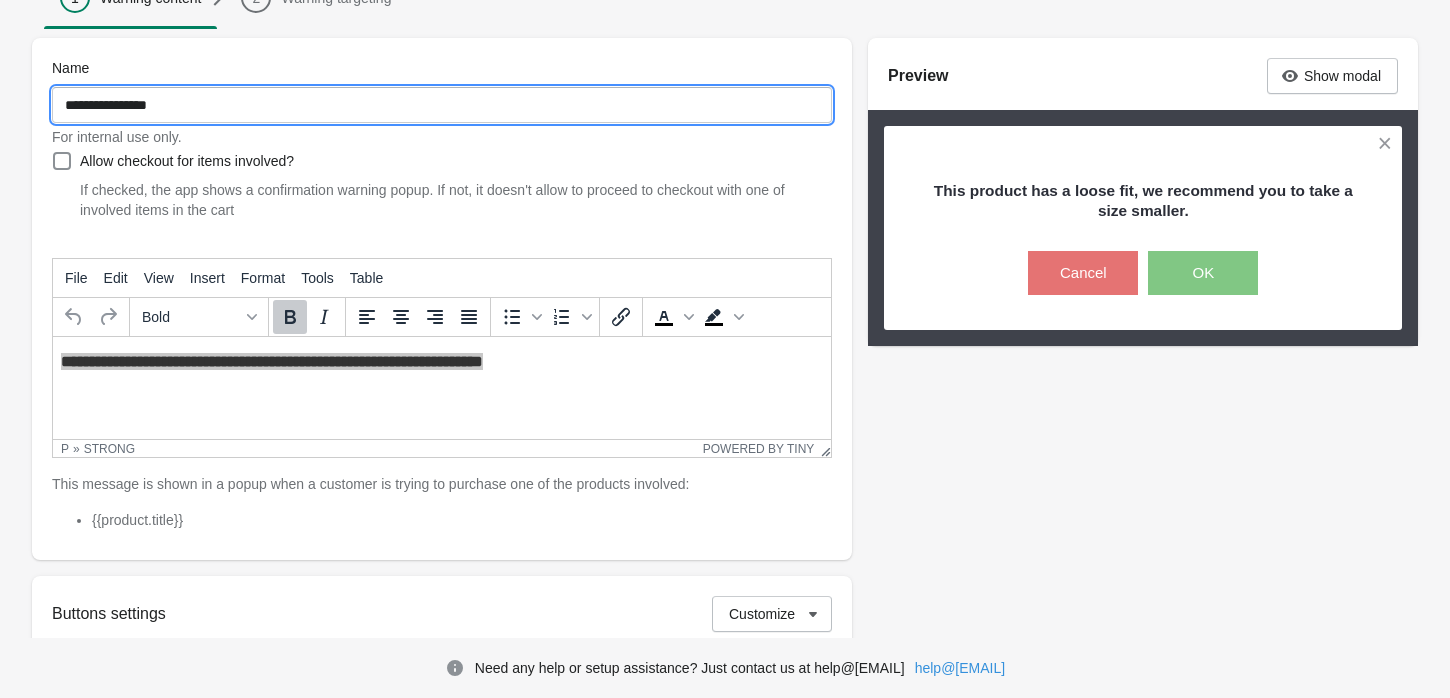 click on "**********" at bounding box center [442, 105] 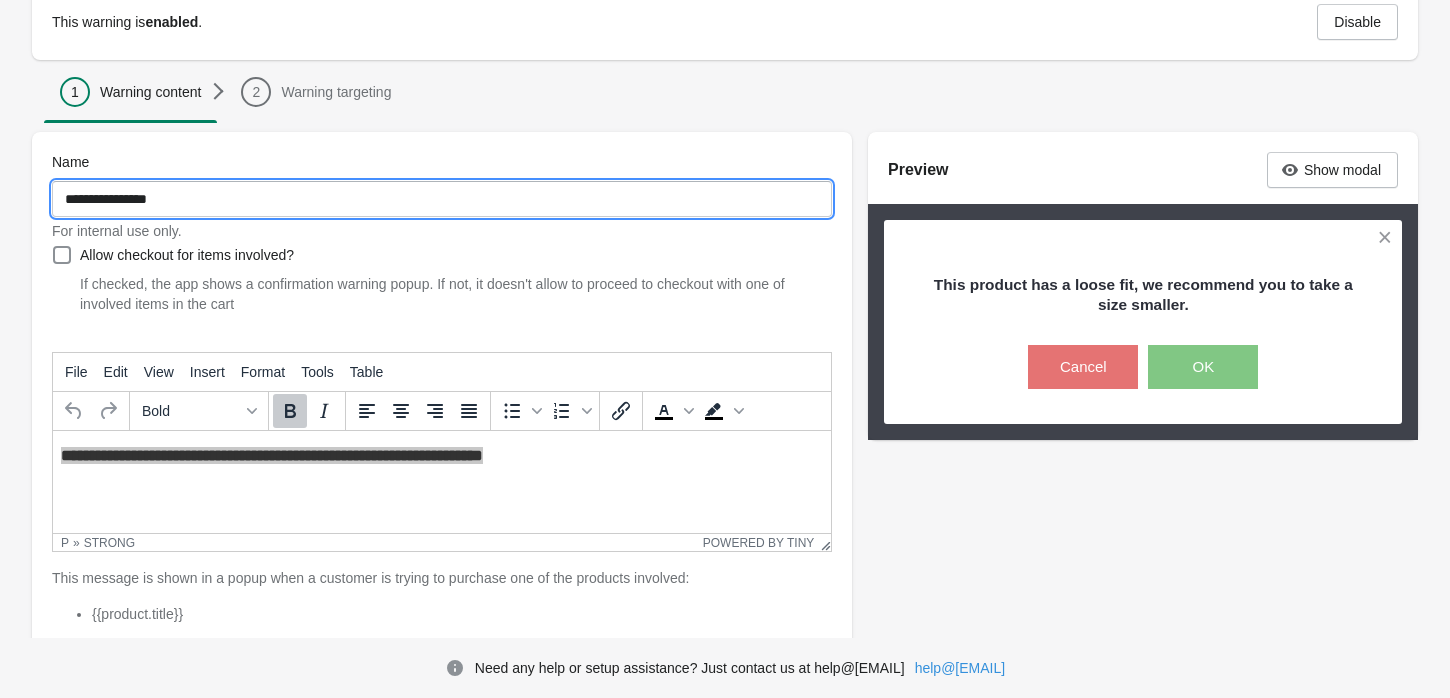 scroll, scrollTop: 0, scrollLeft: 0, axis: both 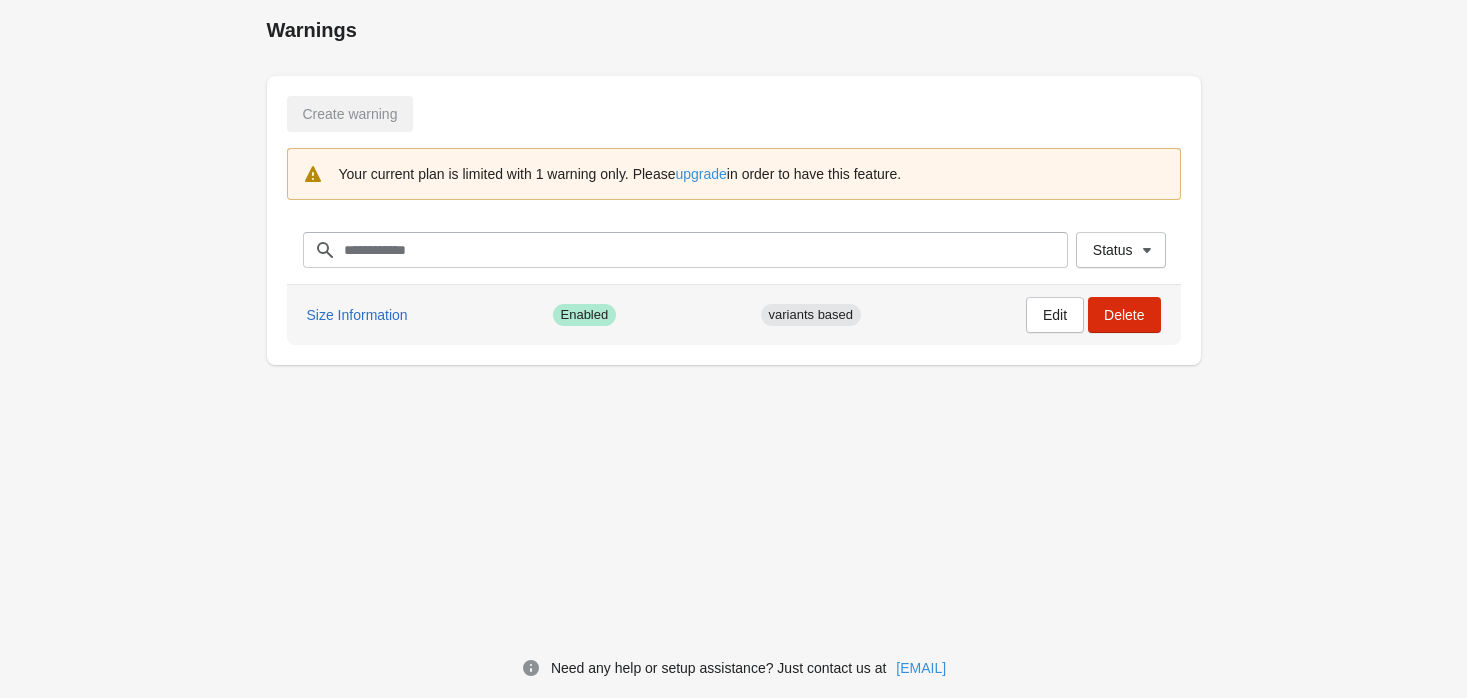 click on "variants based" at bounding box center [857, 315] 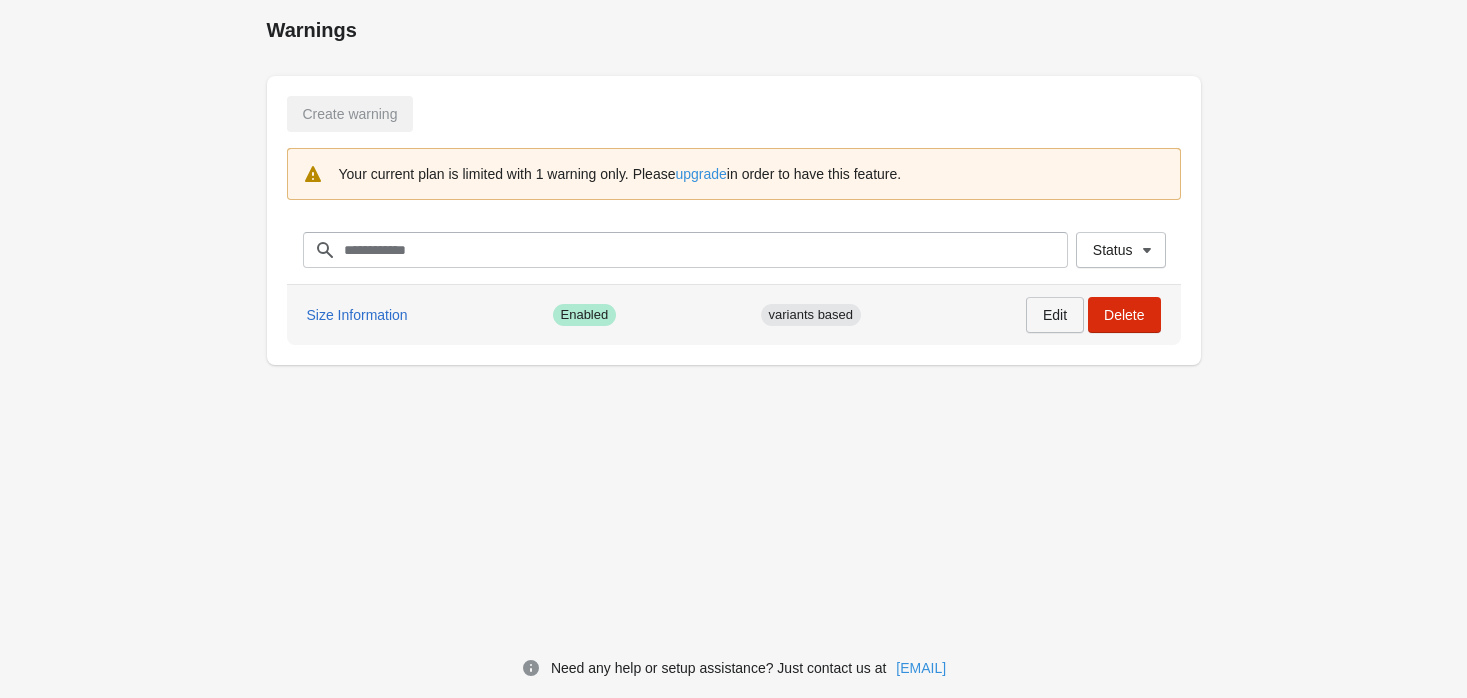 click on "Edit" at bounding box center (1055, 315) 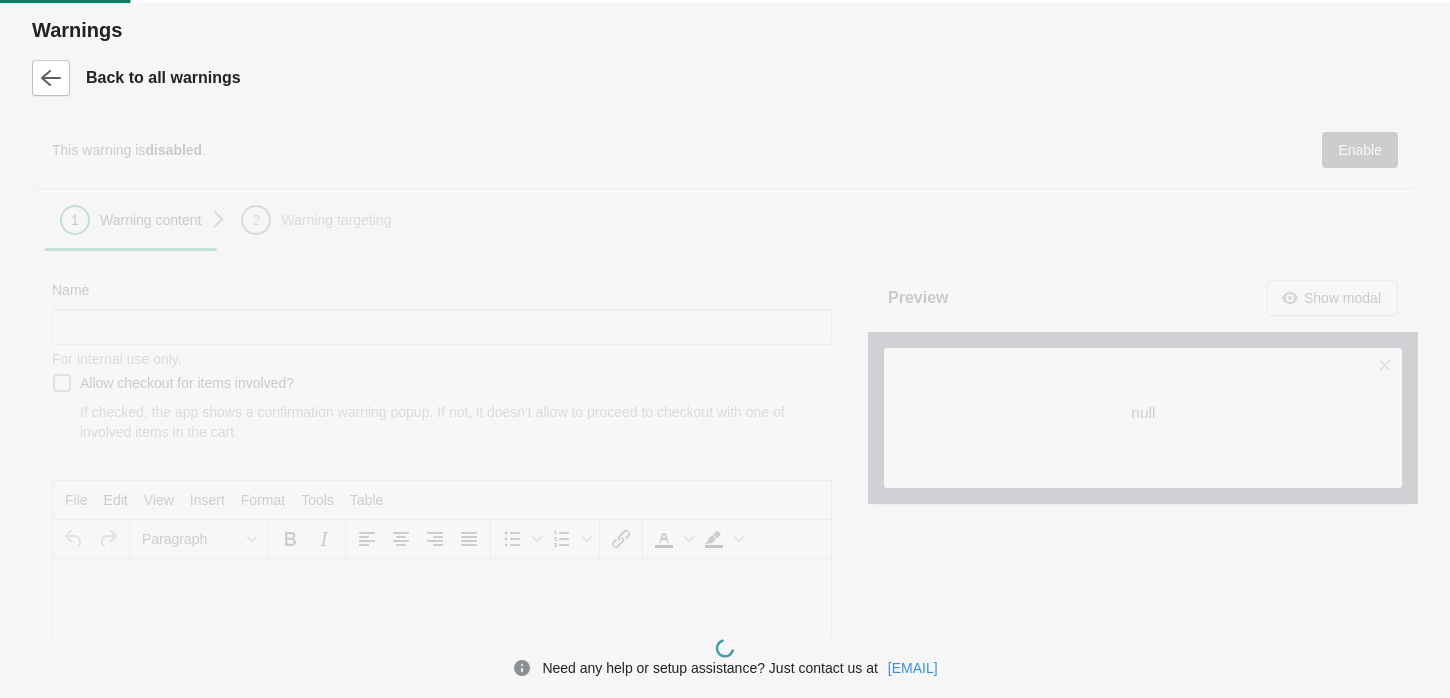 type on "**********" 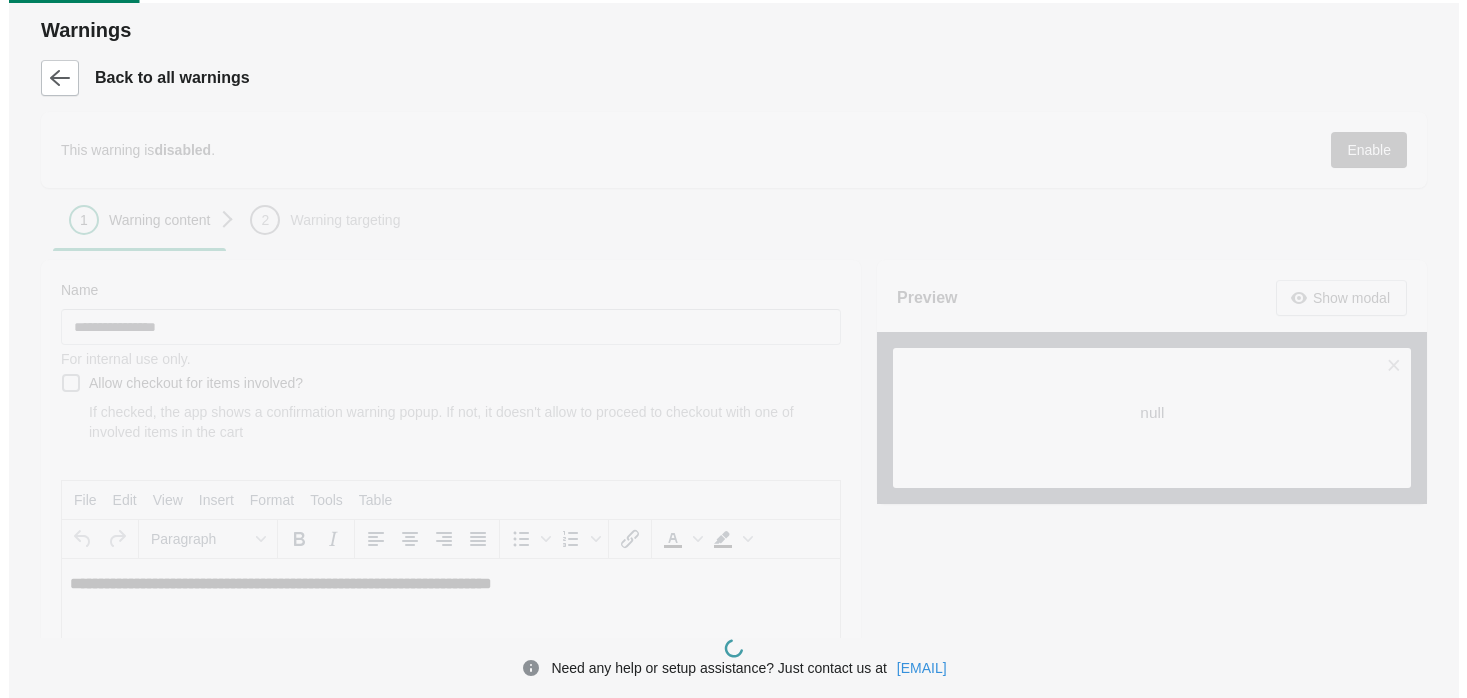 scroll, scrollTop: 0, scrollLeft: 0, axis: both 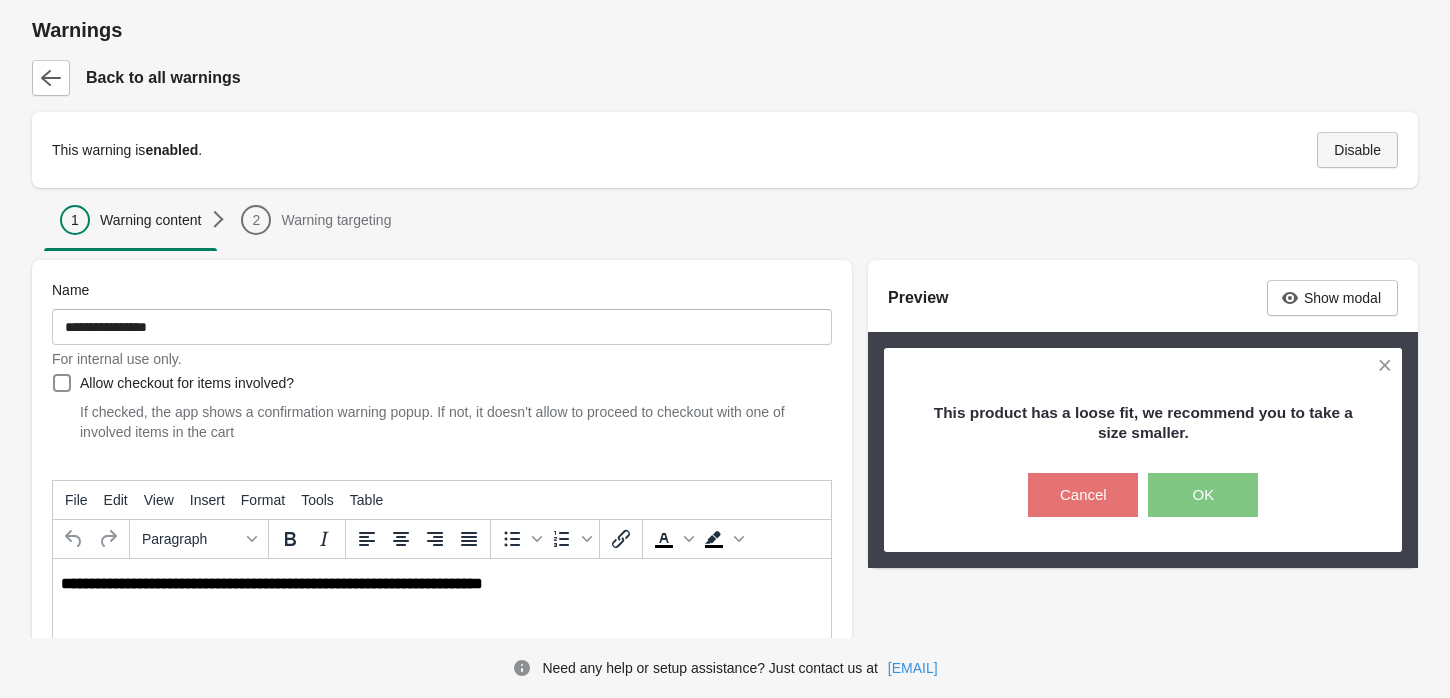 click on "Disable" at bounding box center [1357, 150] 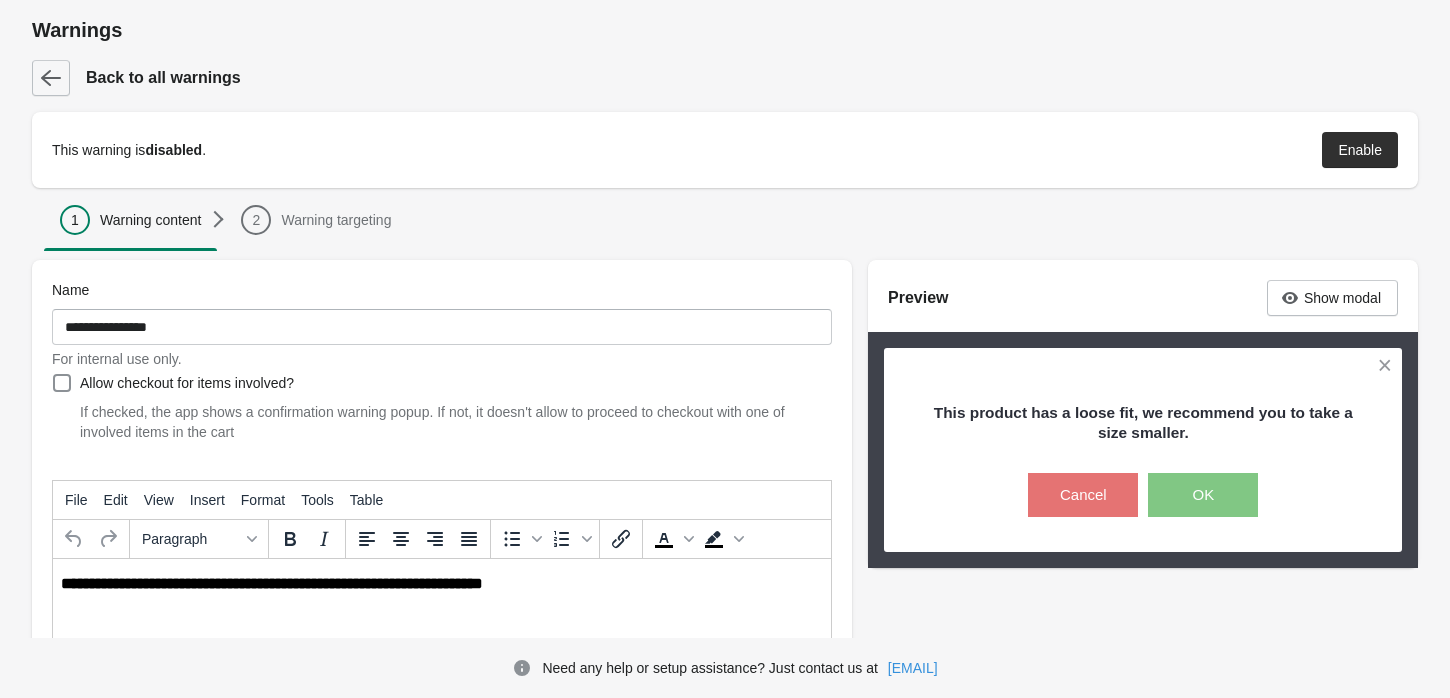 click 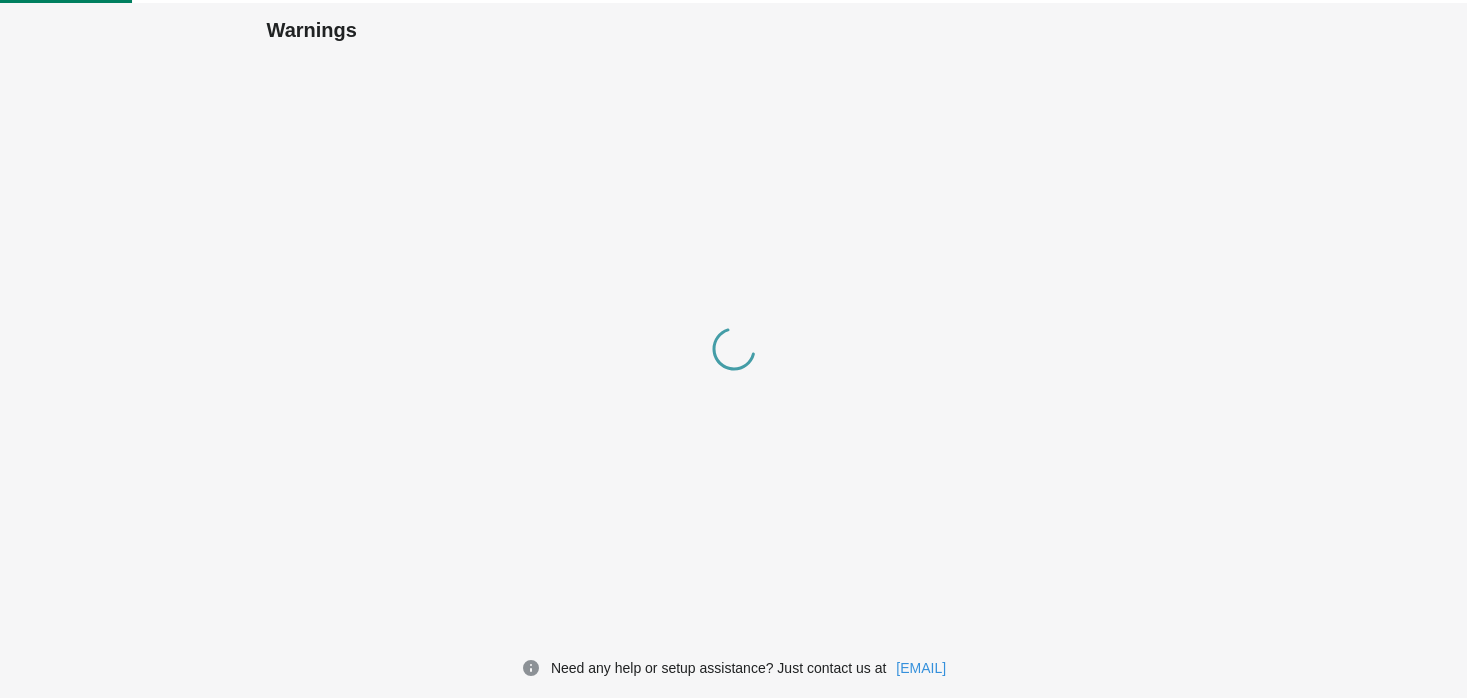 scroll, scrollTop: 0, scrollLeft: 0, axis: both 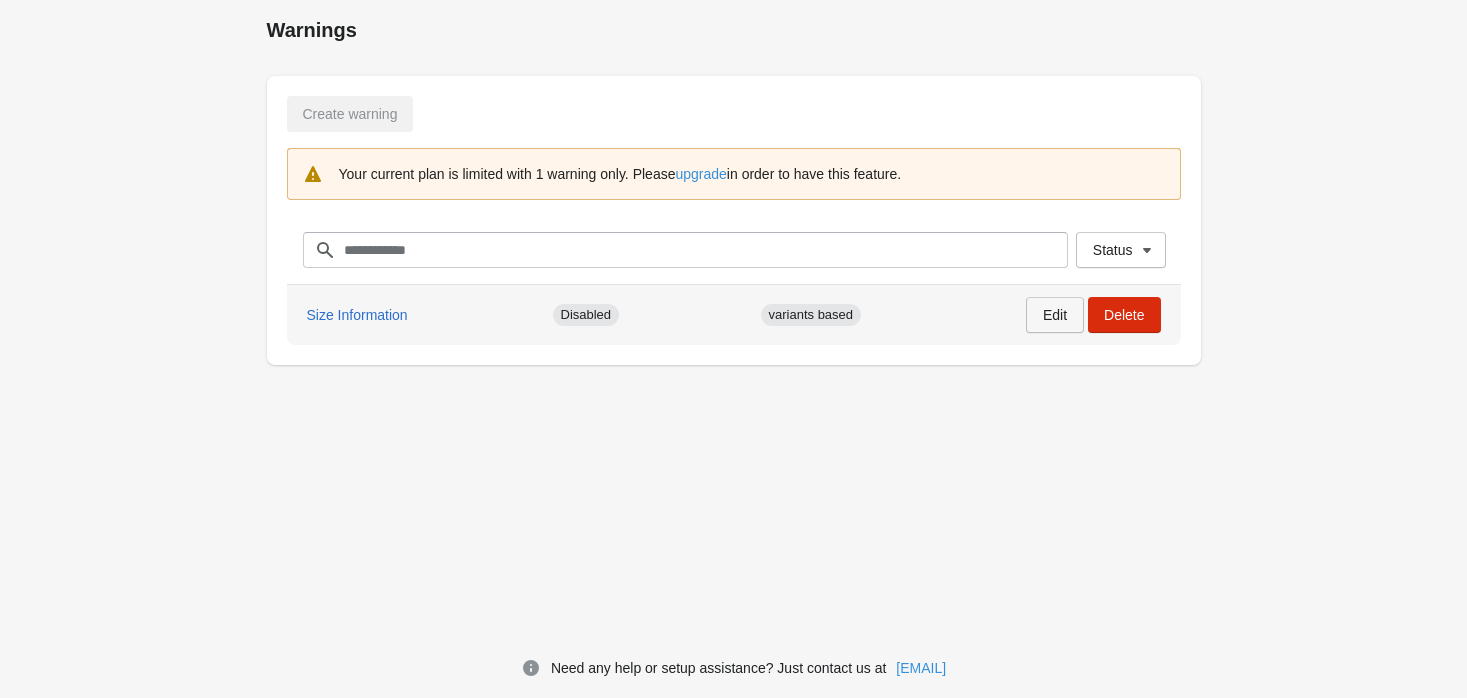 click on "Edit" at bounding box center [1055, 315] 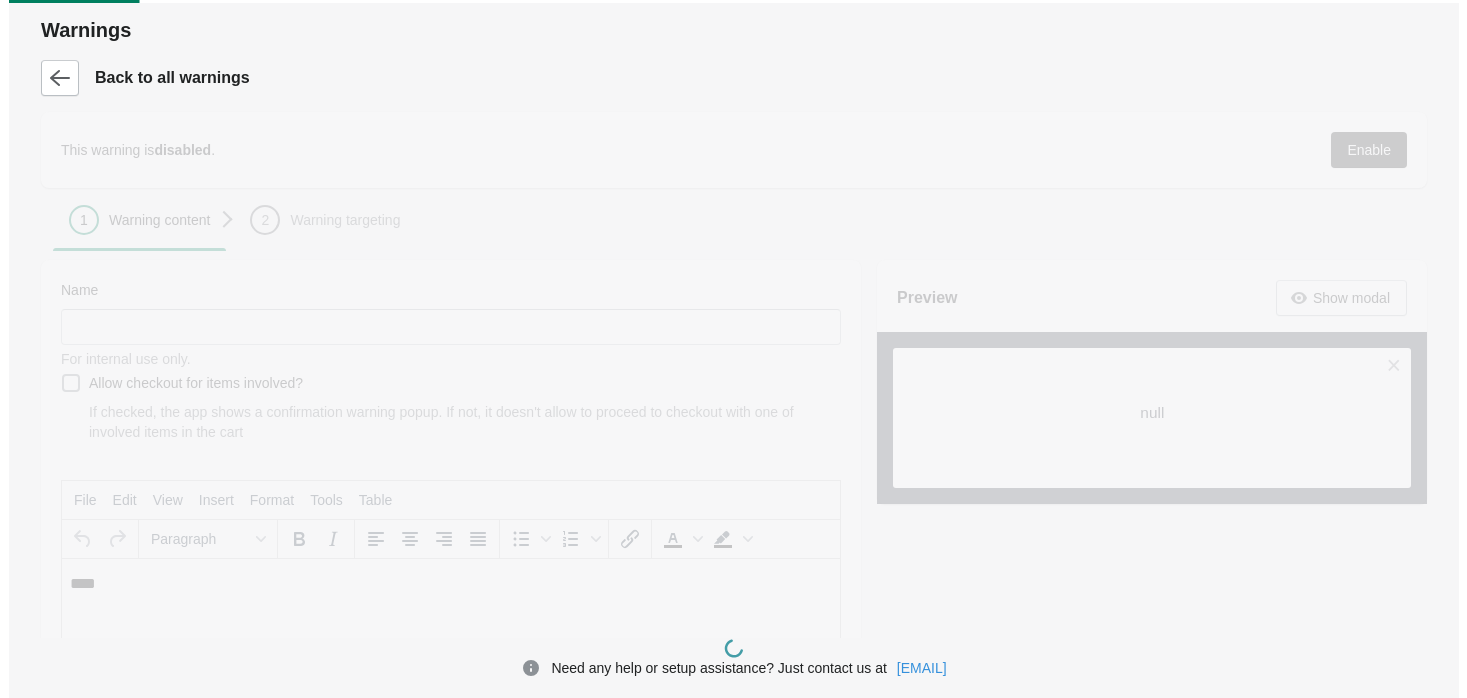 scroll, scrollTop: 0, scrollLeft: 0, axis: both 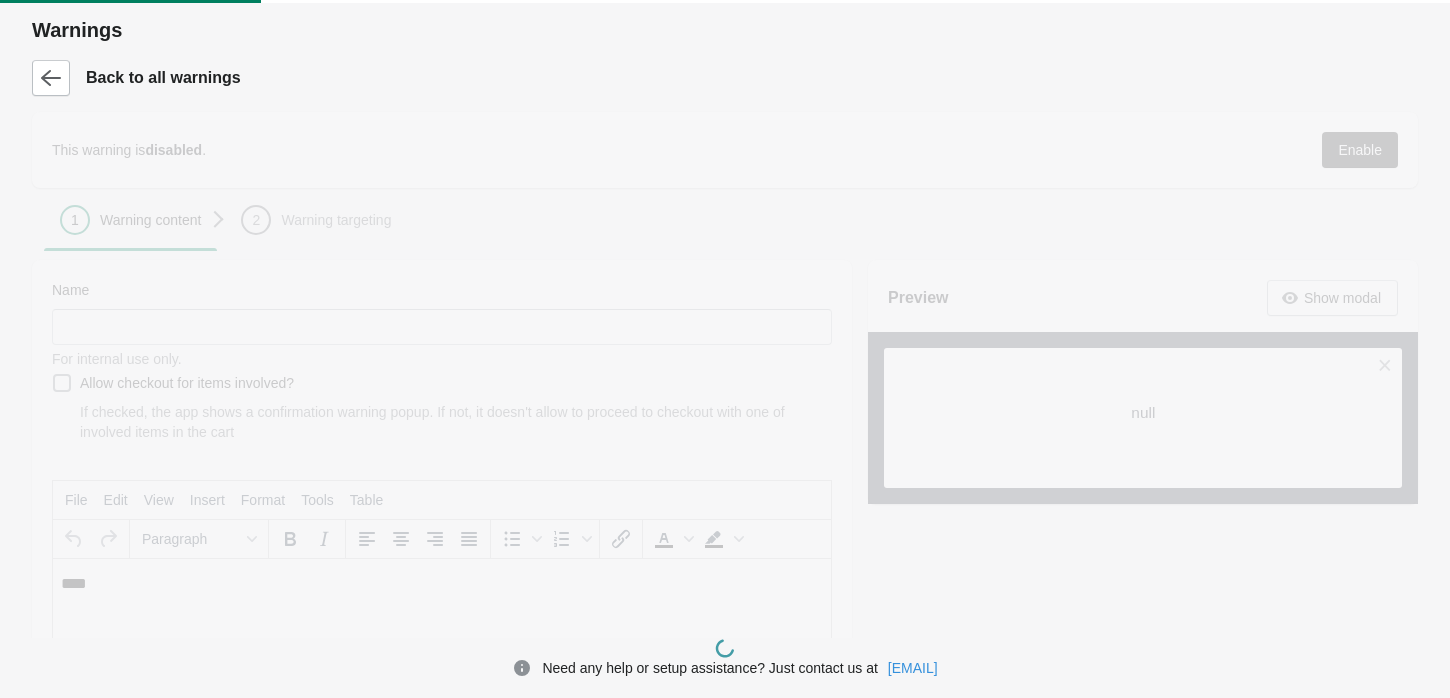 type on "**********" 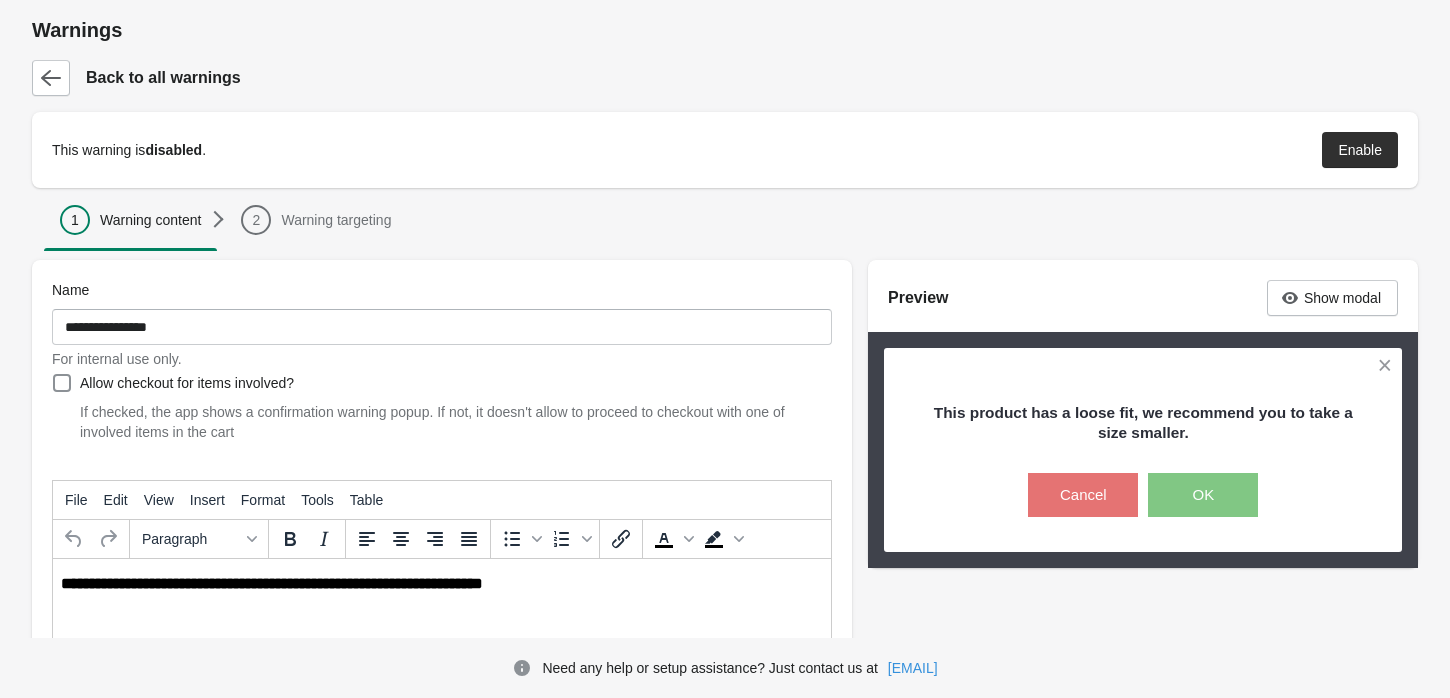 click on "Enable" at bounding box center (1360, 150) 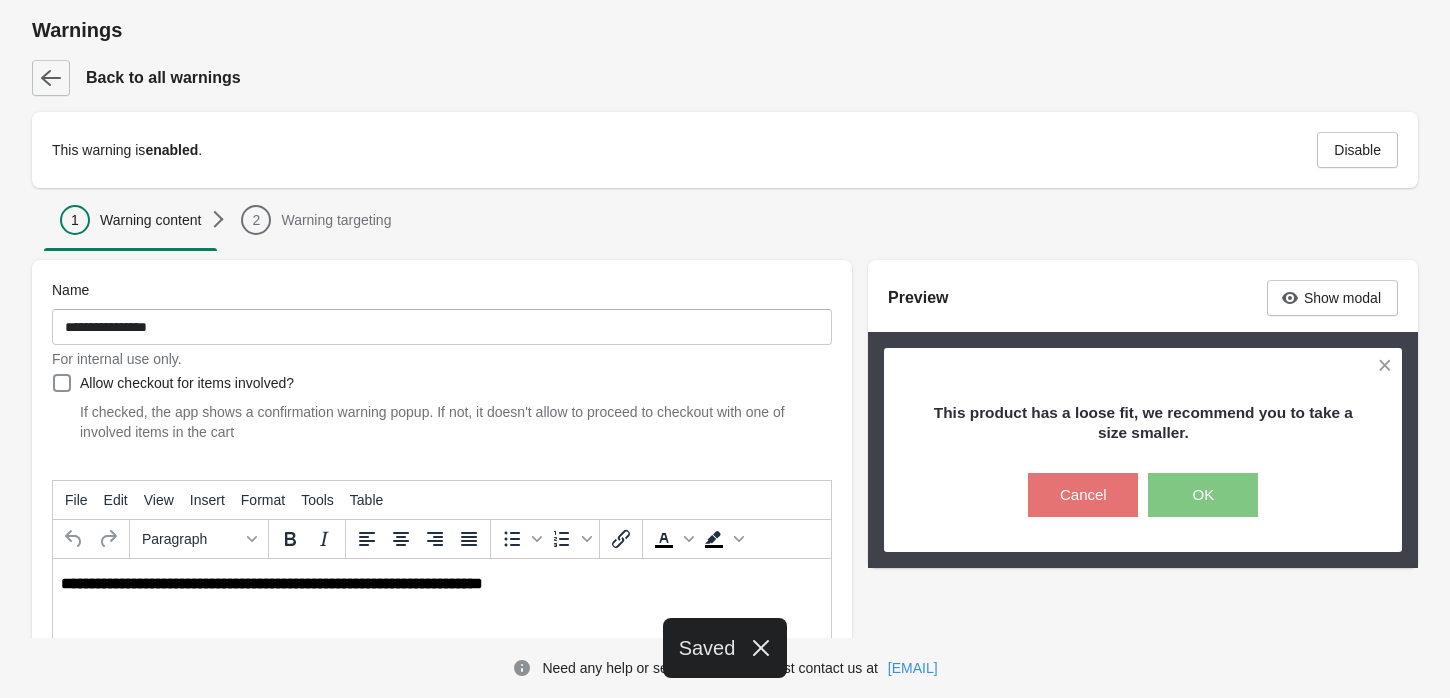 click 